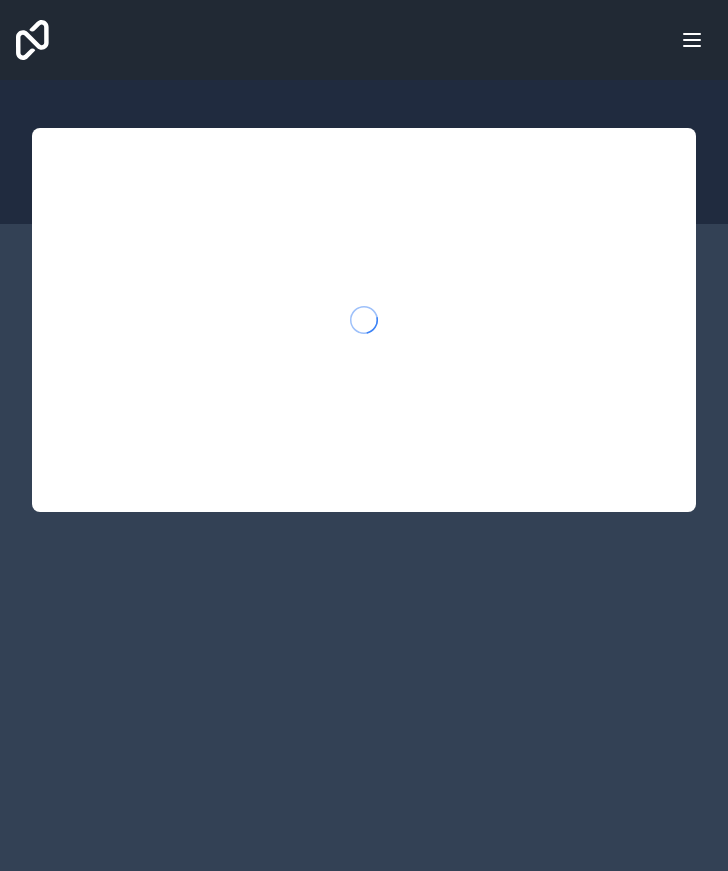 scroll, scrollTop: 0, scrollLeft: 0, axis: both 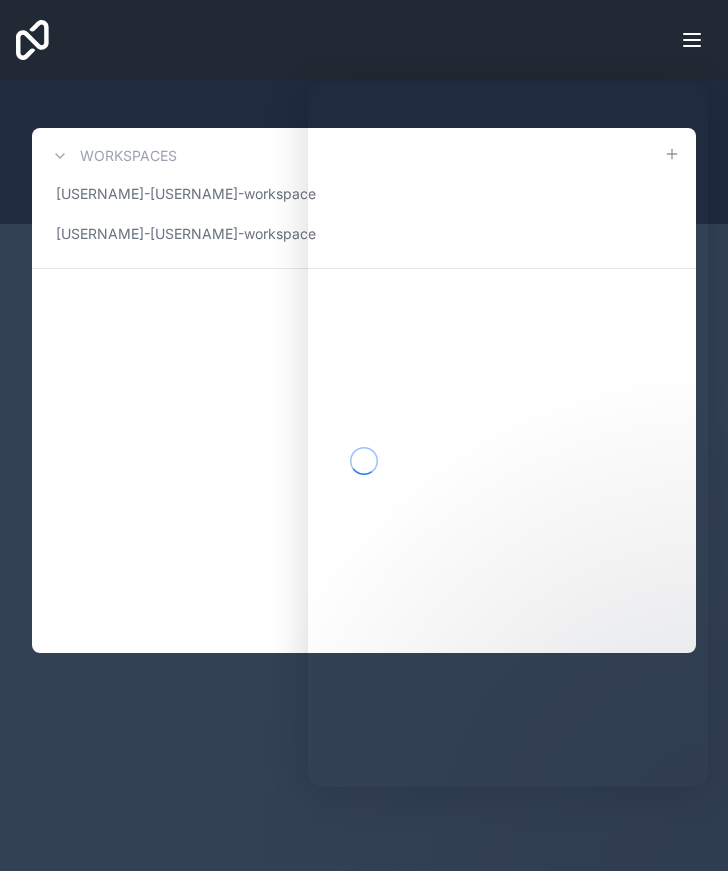 click at bounding box center (364, 461) 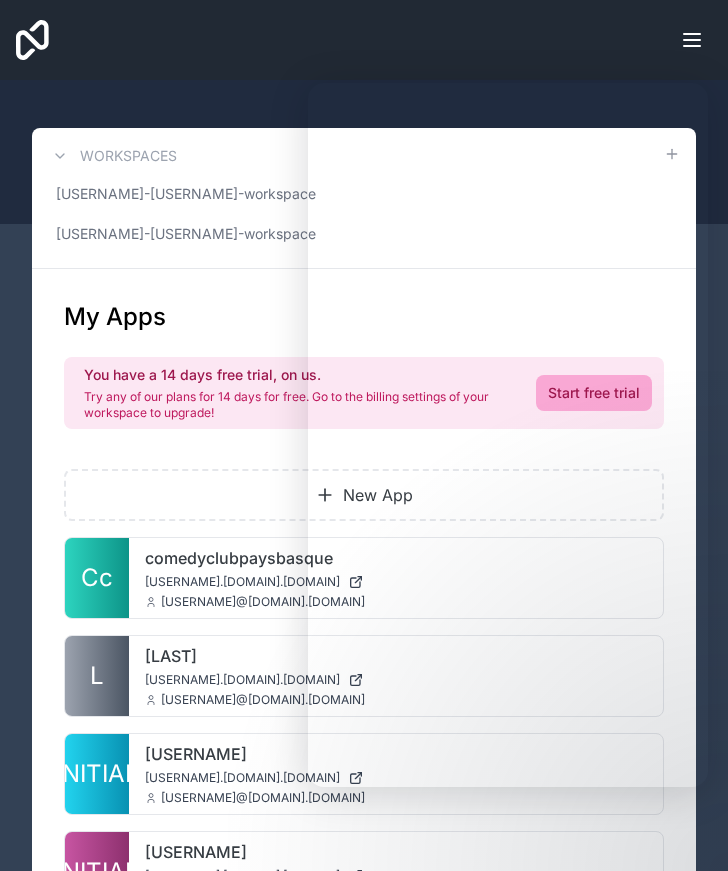 click on "Apps Billing Profile Guides Community Connect with an Expert Billing Profile Guides Community Connect with an Expert Refer a friend Sign out" at bounding box center [364, 40] 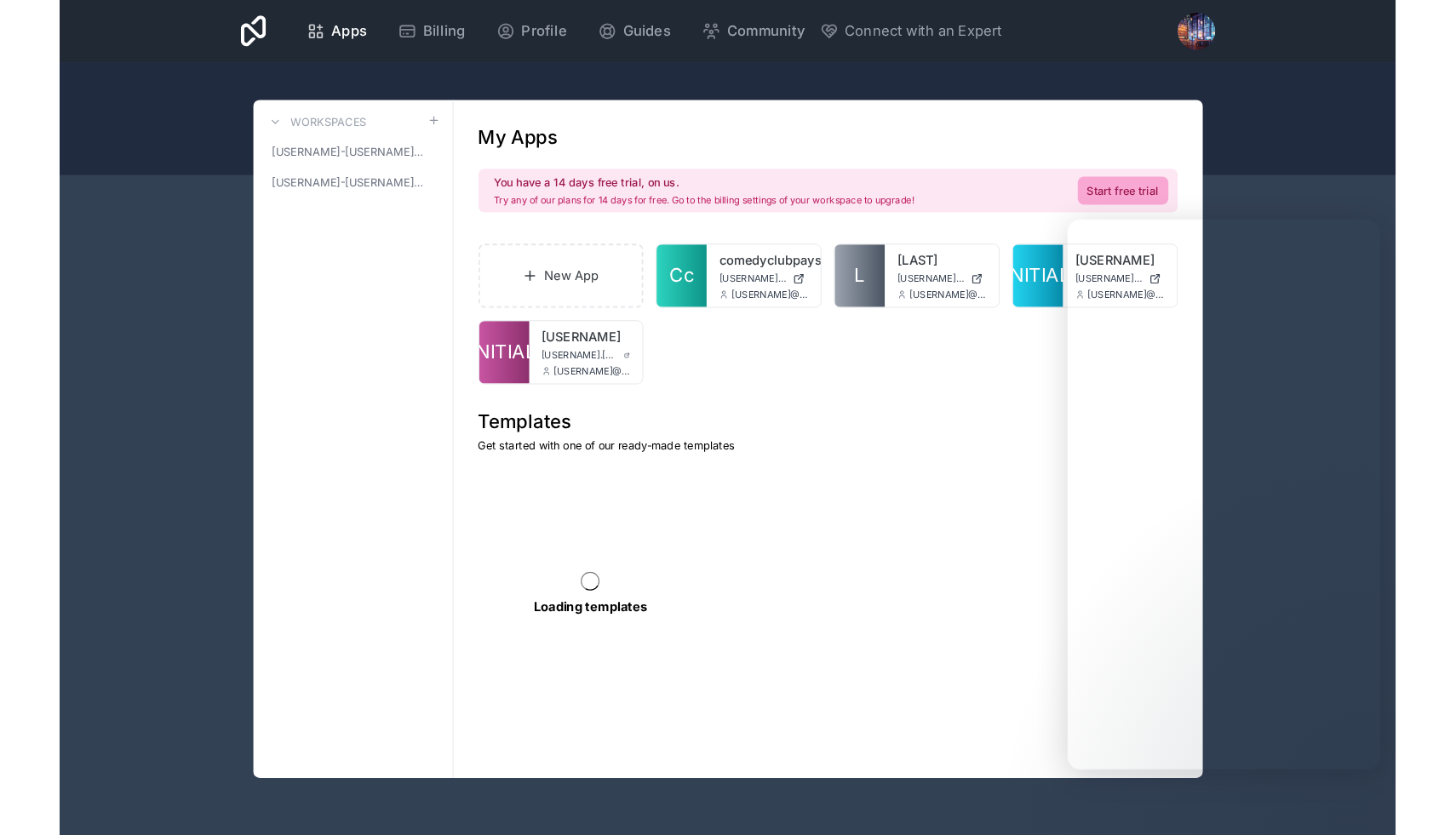 scroll, scrollTop: 0, scrollLeft: 0, axis: both 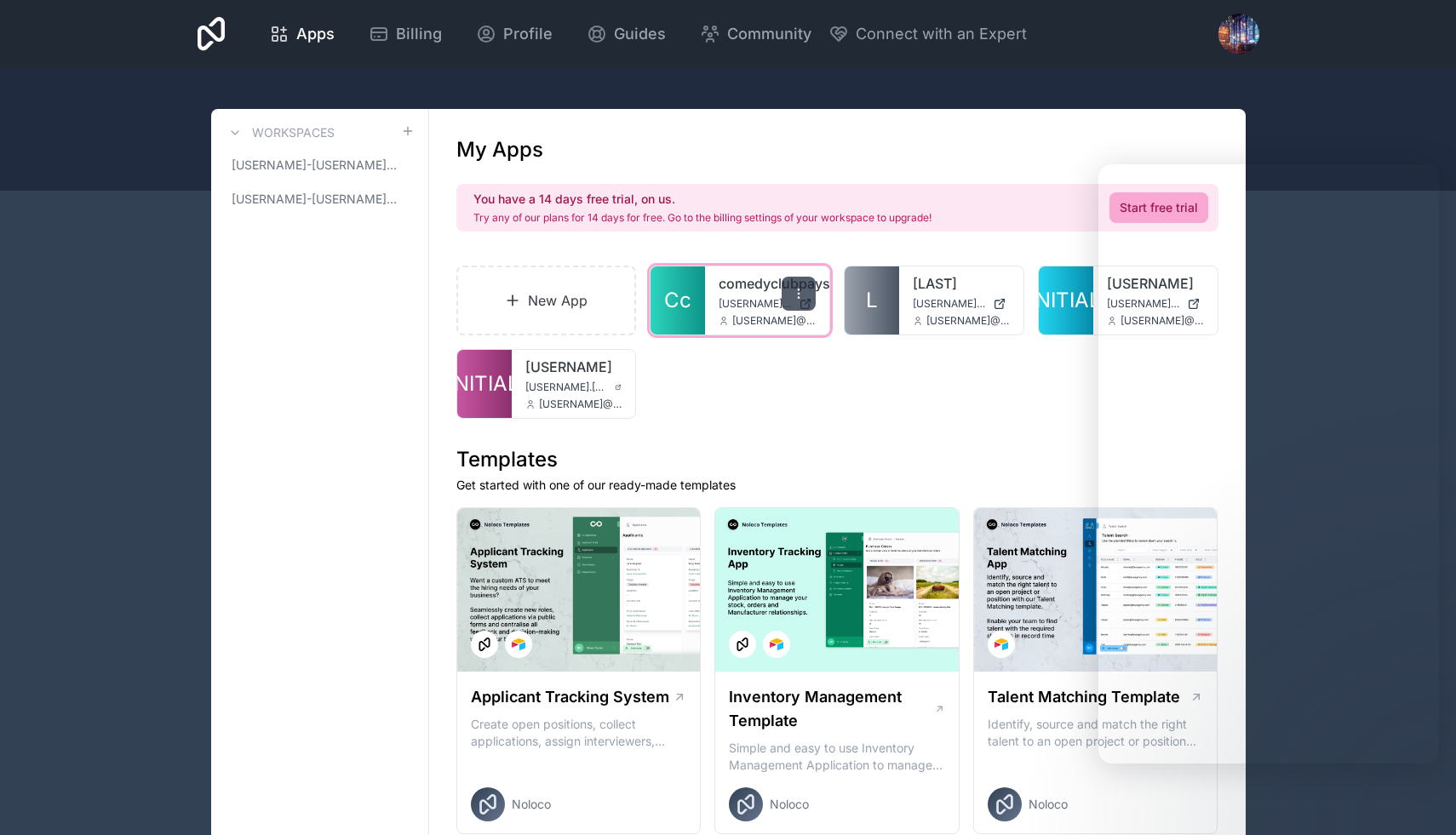 click 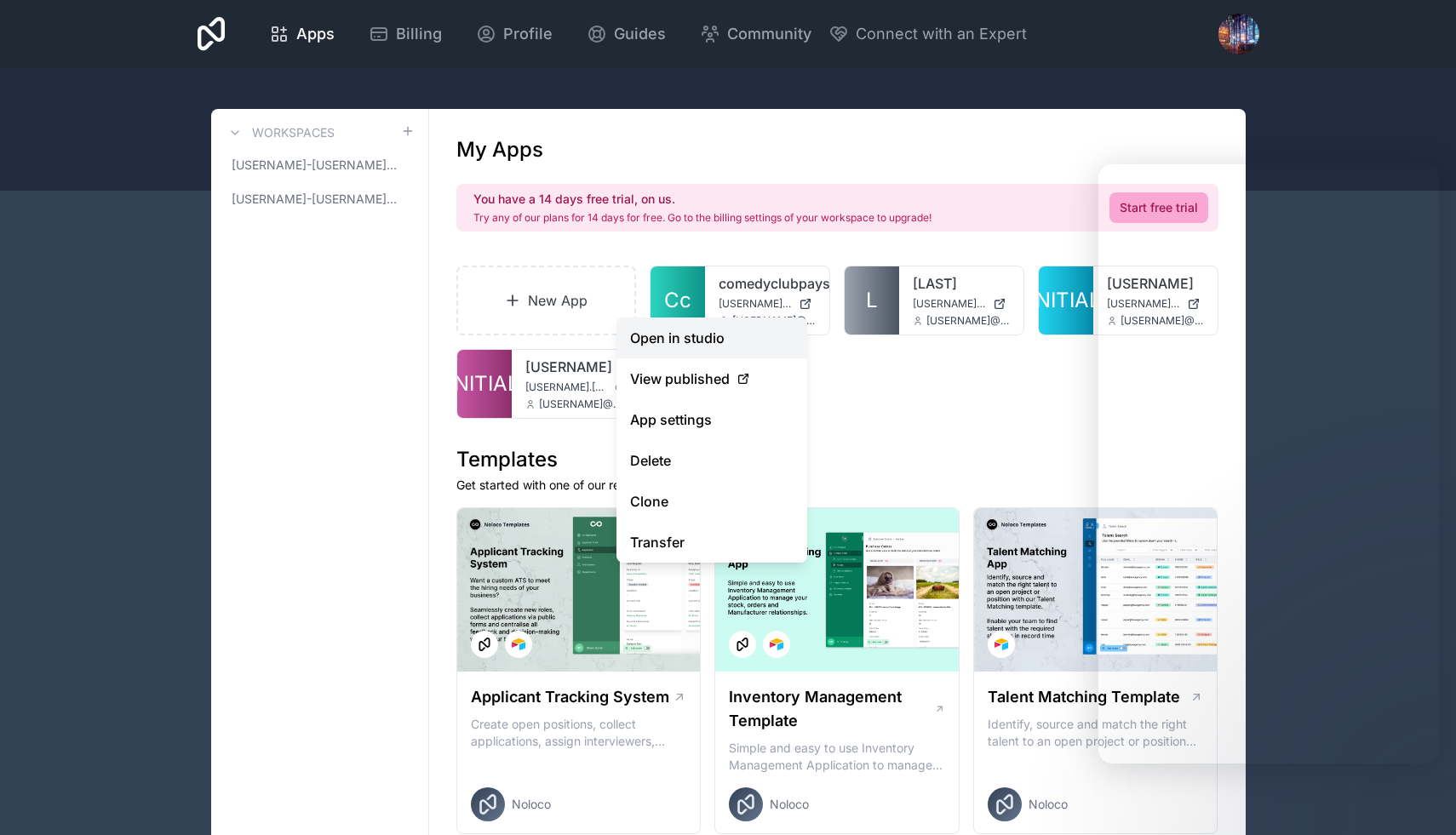 click on "Open in studio" at bounding box center [712, 338] 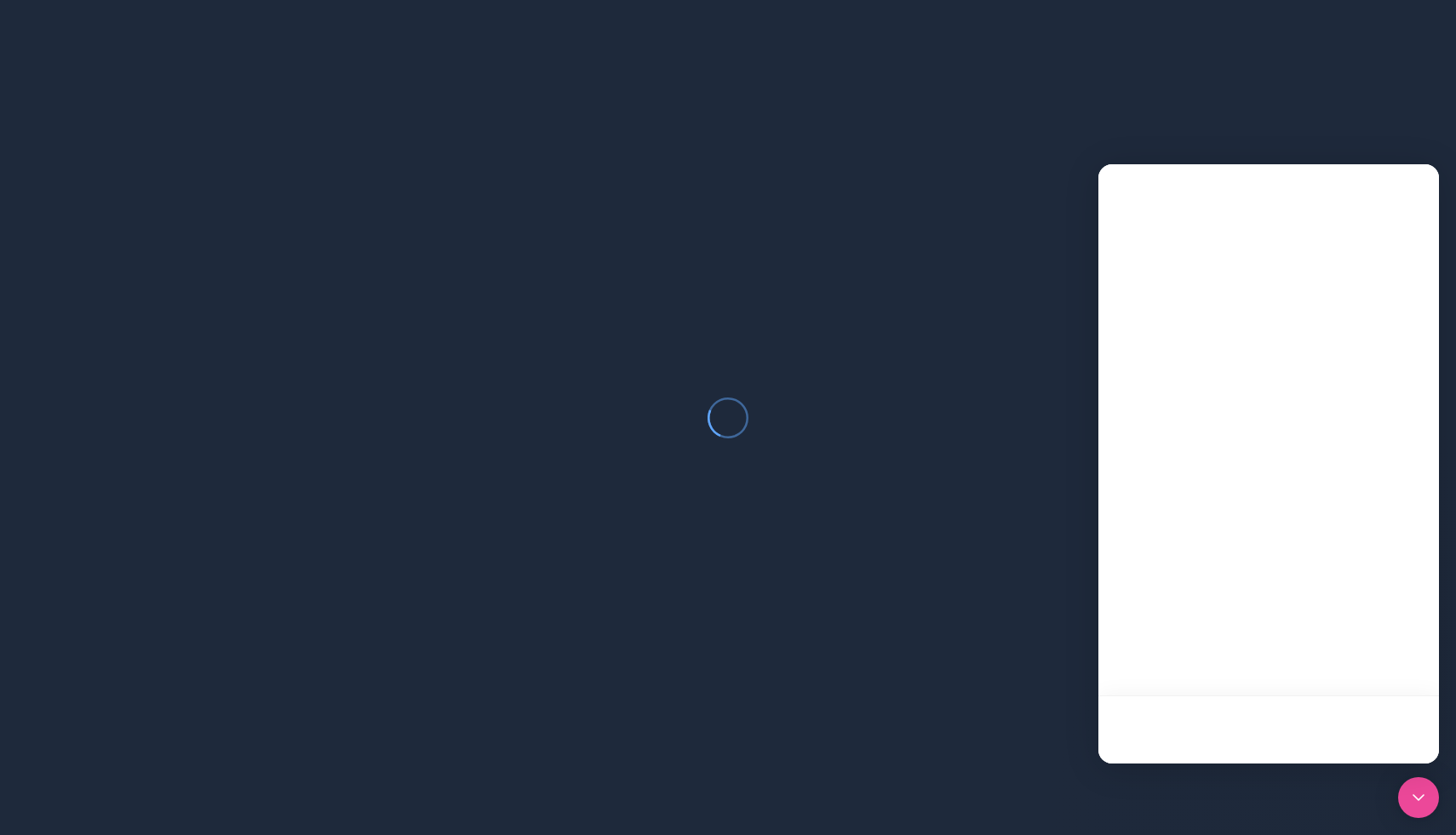 scroll, scrollTop: 0, scrollLeft: 0, axis: both 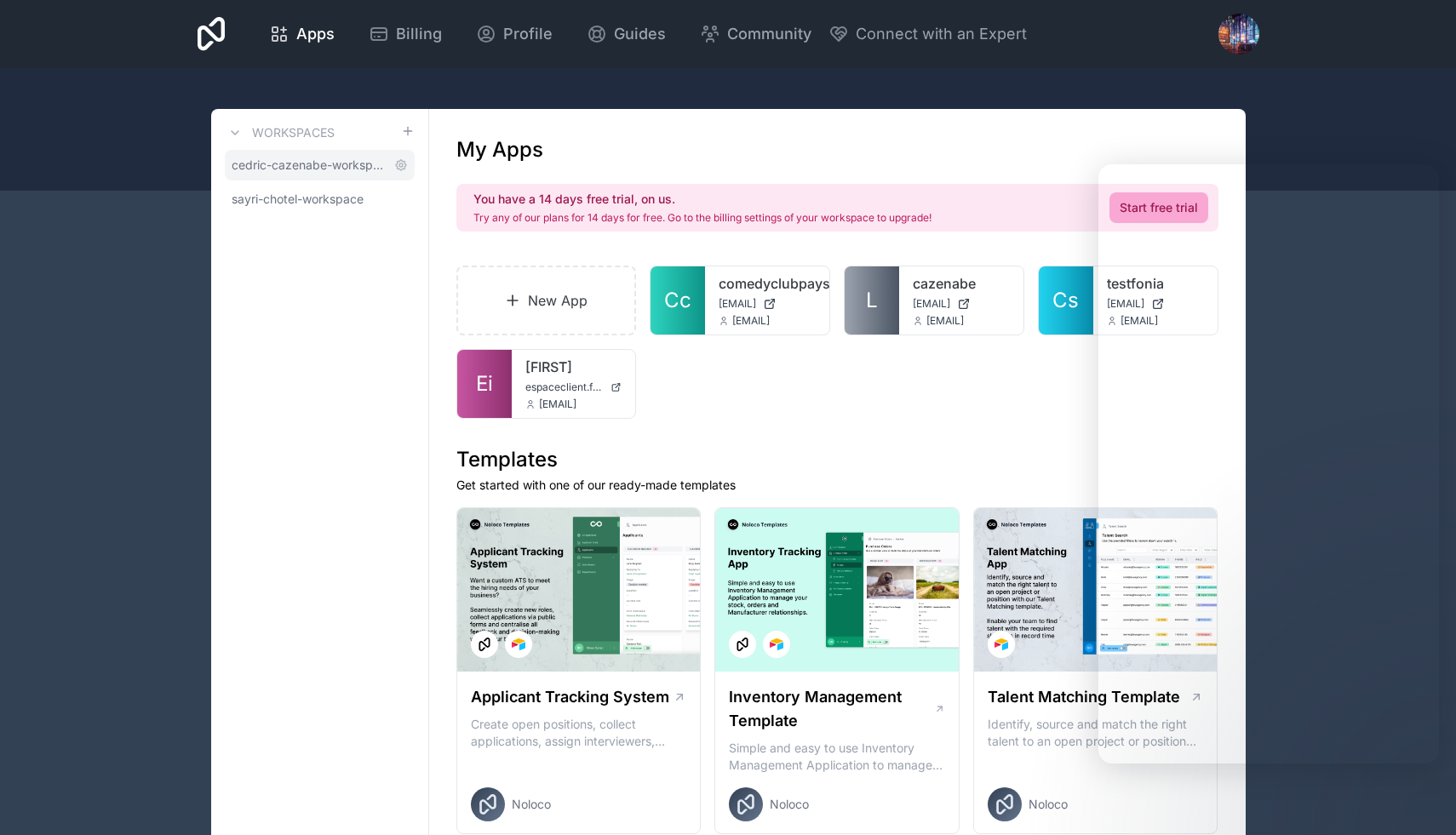 click on "[USERNAME]-[USERNAME]-workspace" at bounding box center [309, 165] 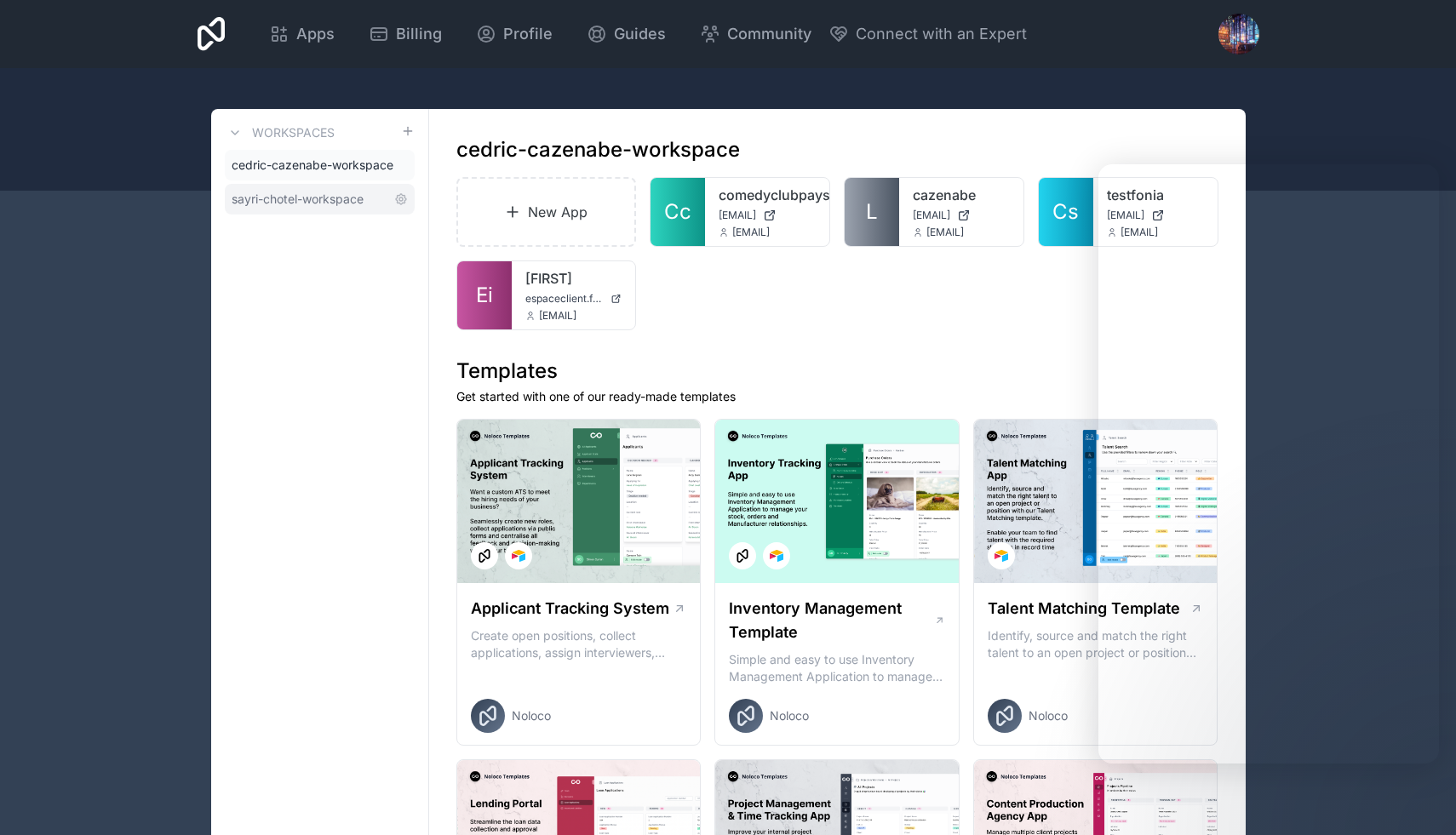 click on "sayri-chotel-workspace" at bounding box center [297, 199] 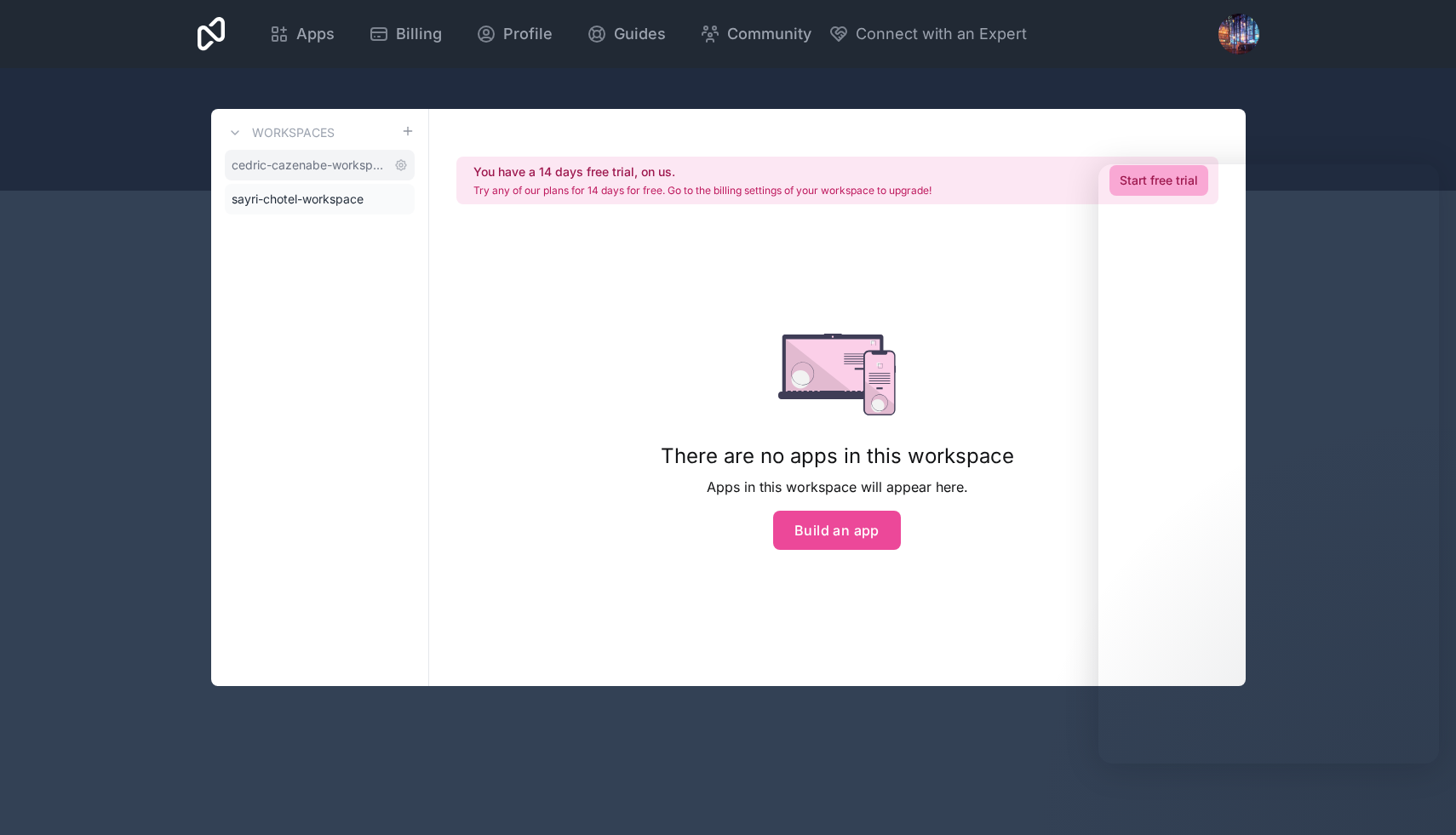 click on "cedric-cazenabe-workspace" at bounding box center [309, 165] 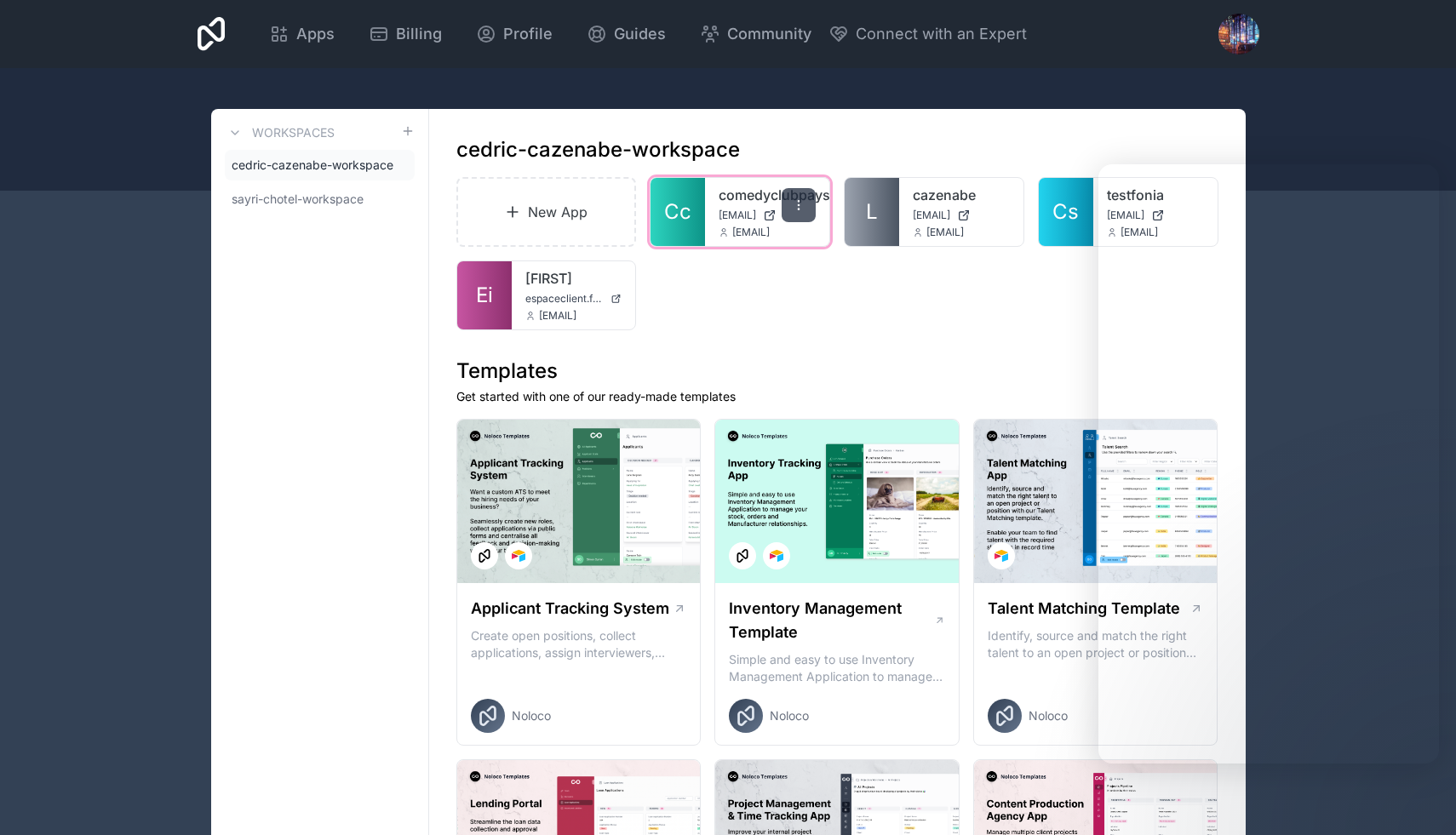 click at bounding box center [799, 205] 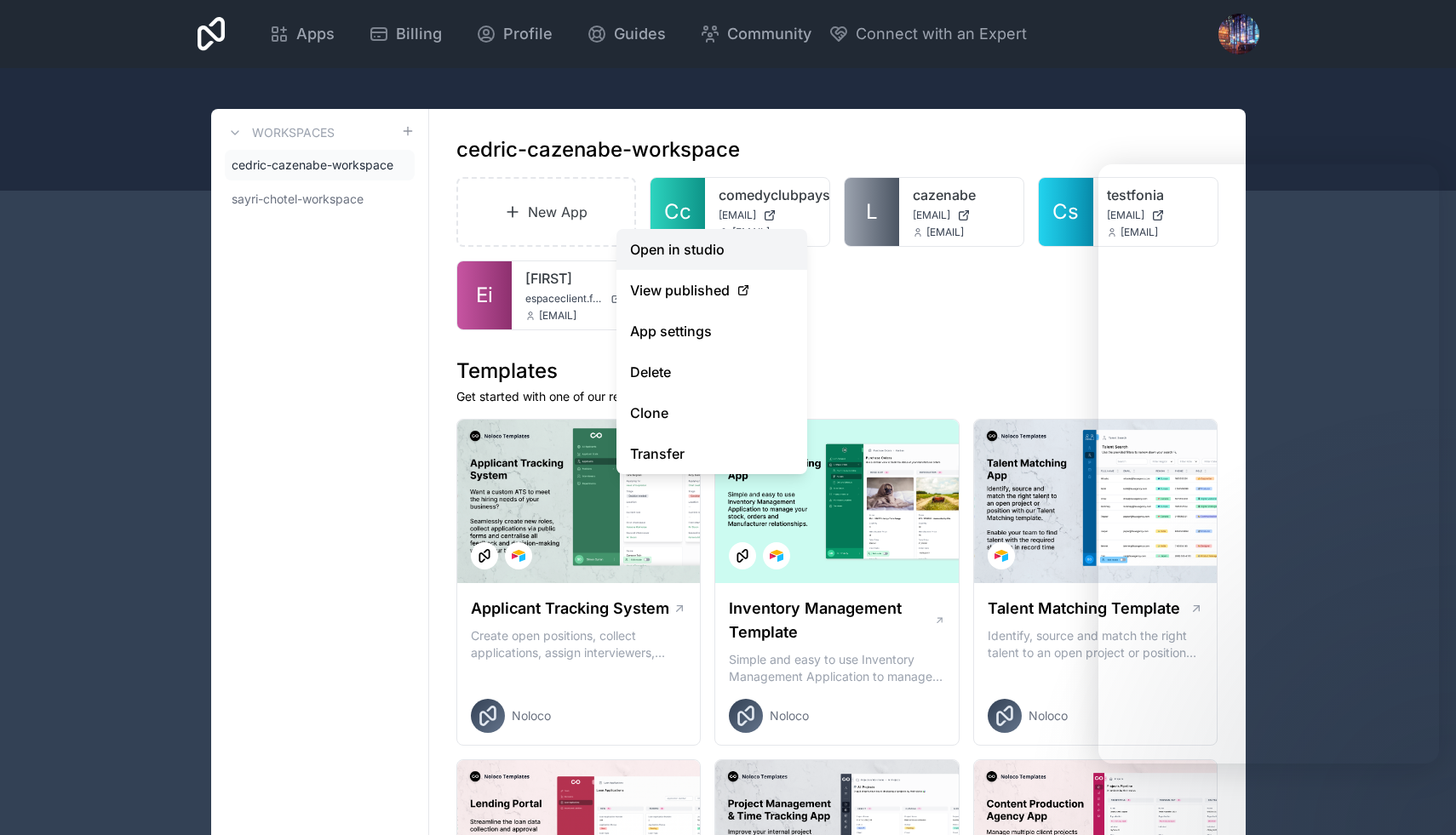 click on "Open in studio" at bounding box center (712, 249) 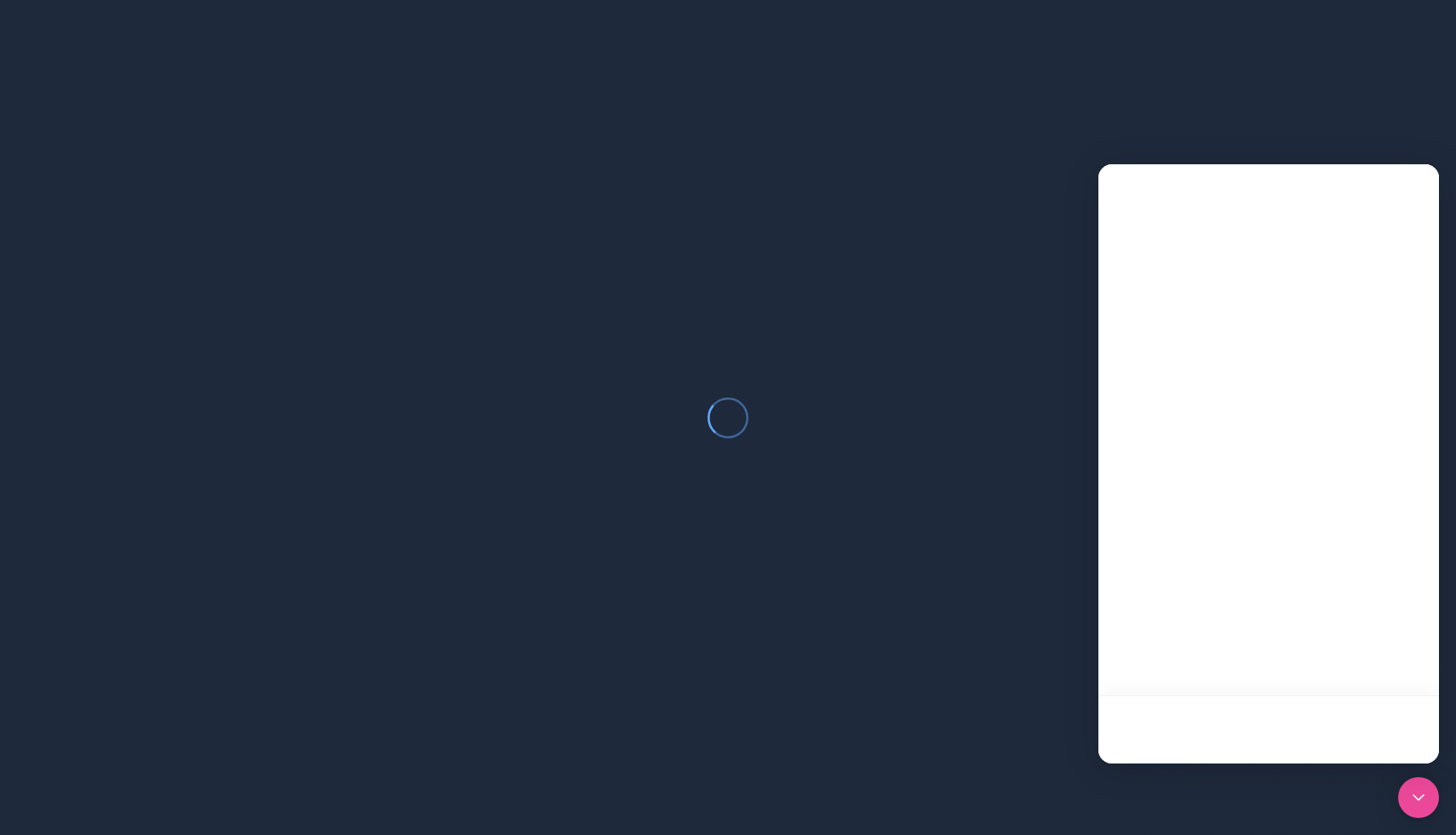 scroll, scrollTop: 0, scrollLeft: 0, axis: both 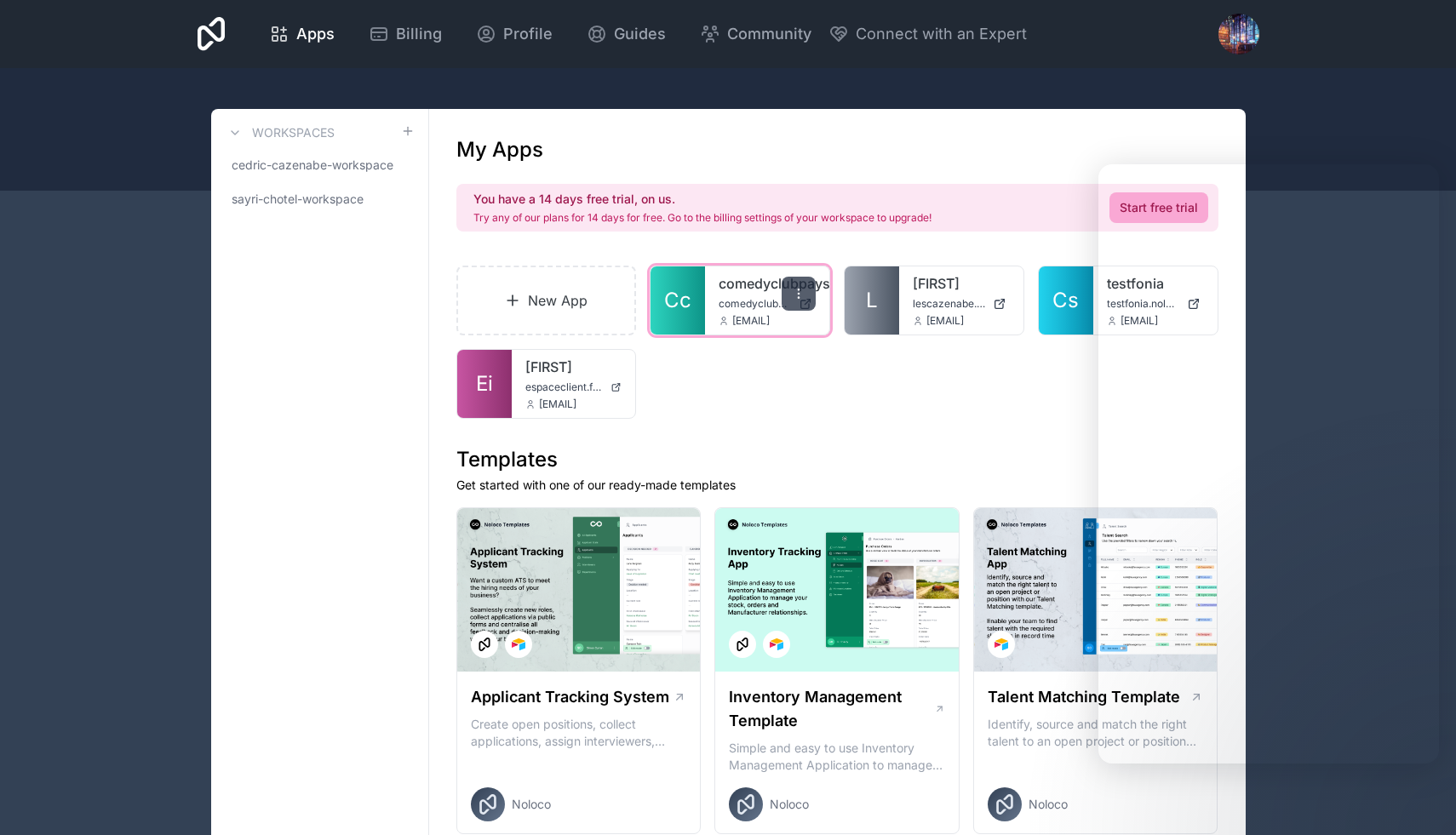 click at bounding box center (799, 294) 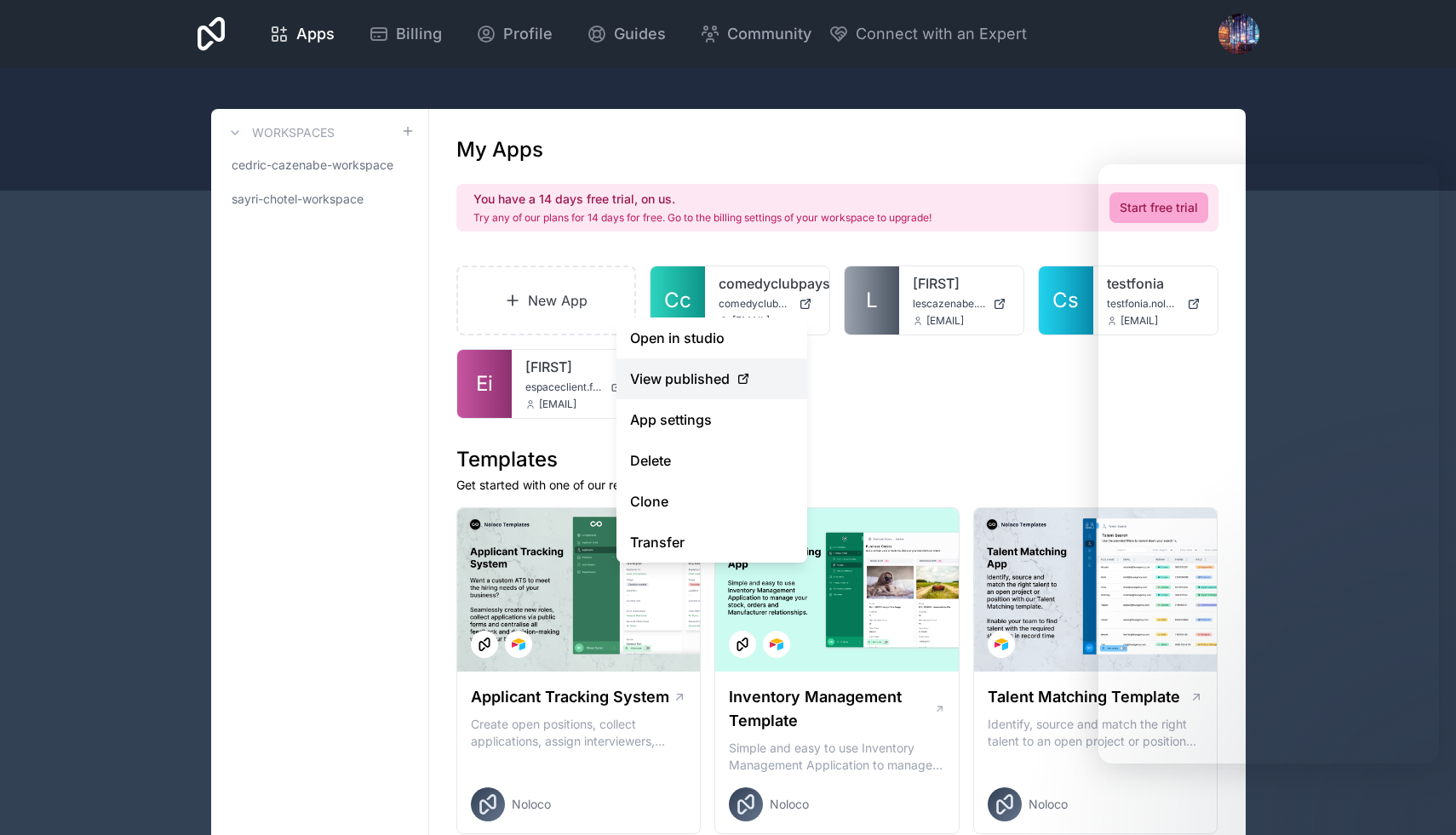 click on "View published" at bounding box center (679, 379) 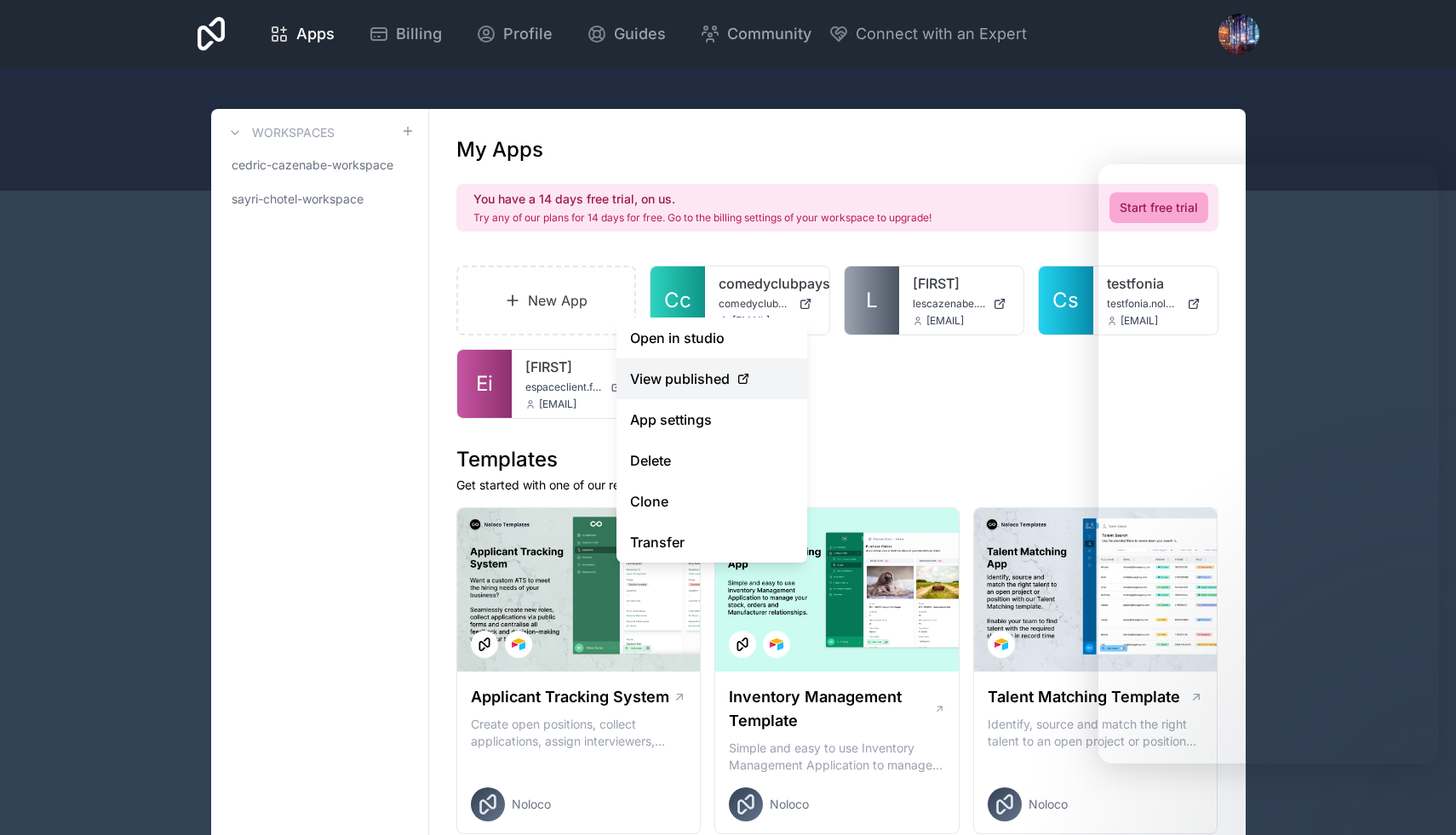 click on "View published" at bounding box center (679, 379) 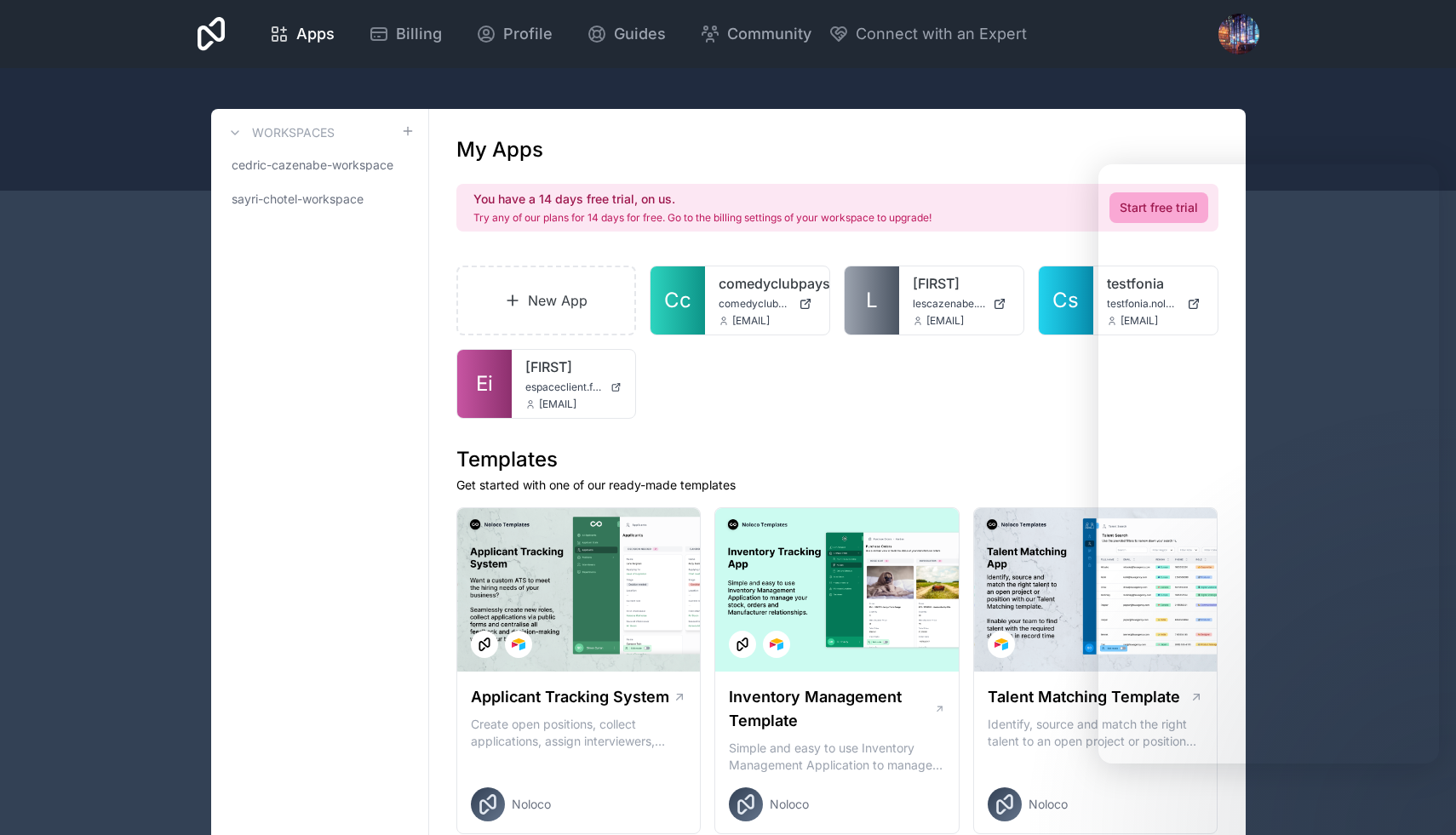 click on "New App Cc comedyclubpaysbasque comedyclubpaysbasque.noloco.co sayriaymara@gmail.com L lescazenabe lescazenabe.noloco.co cedric@fonia.fr Cs testfonia testfonia.noloco.co cedric@fonia.fr Ei itzatel espaceclient.fonia.fr cedric@fonia.fr" at bounding box center [837, 342] 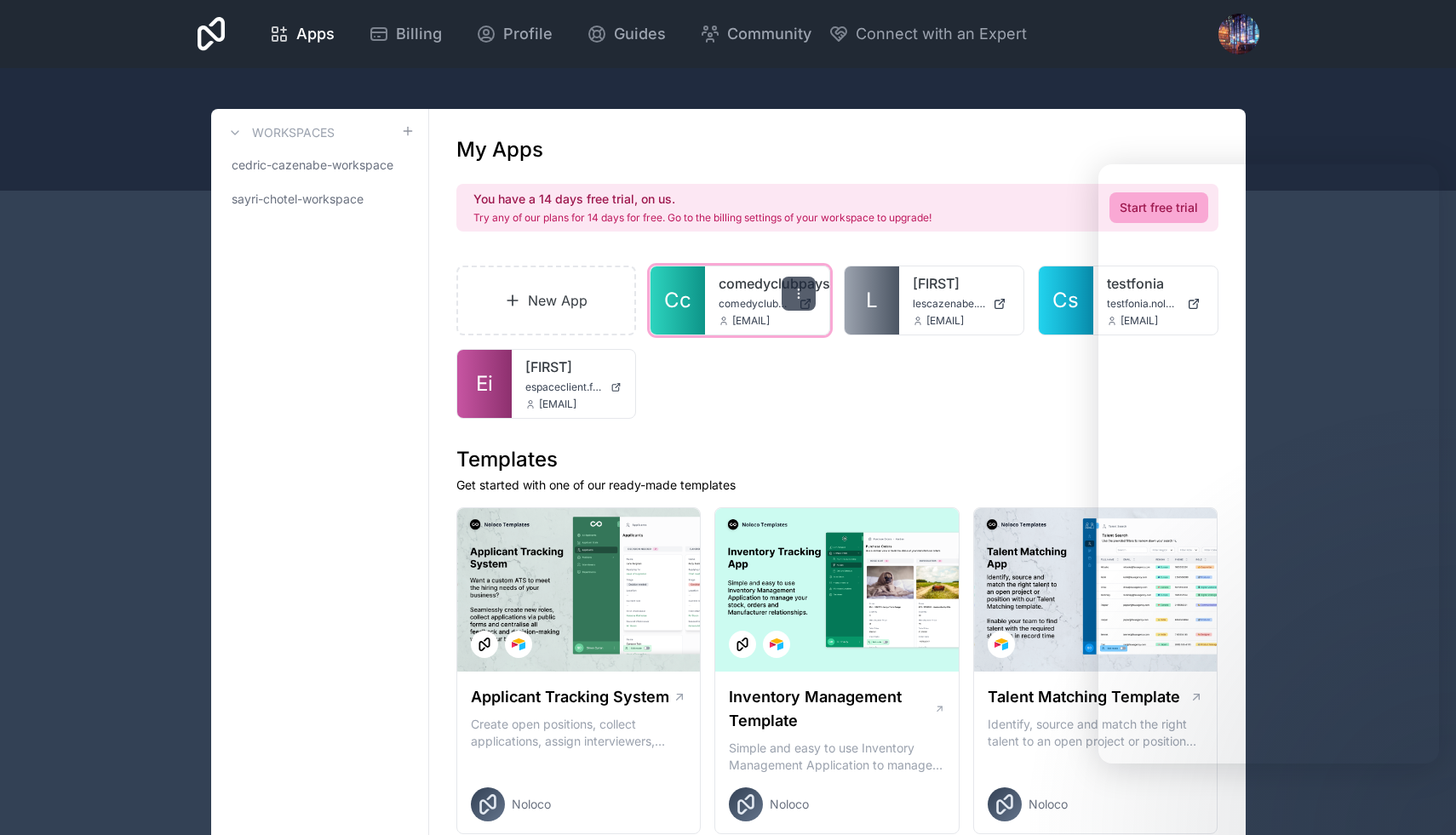click at bounding box center [799, 294] 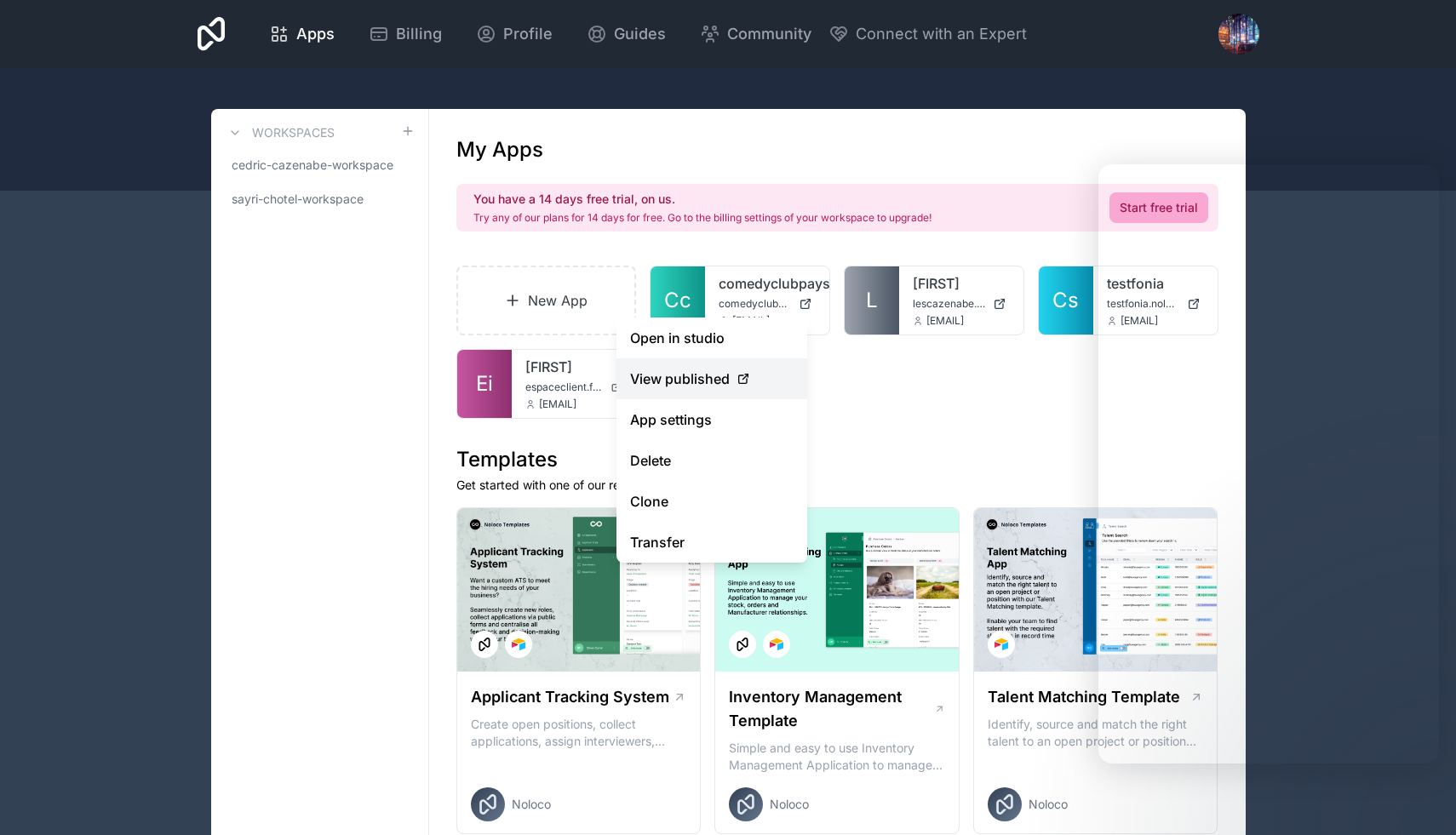 click on "View published" at bounding box center (679, 379) 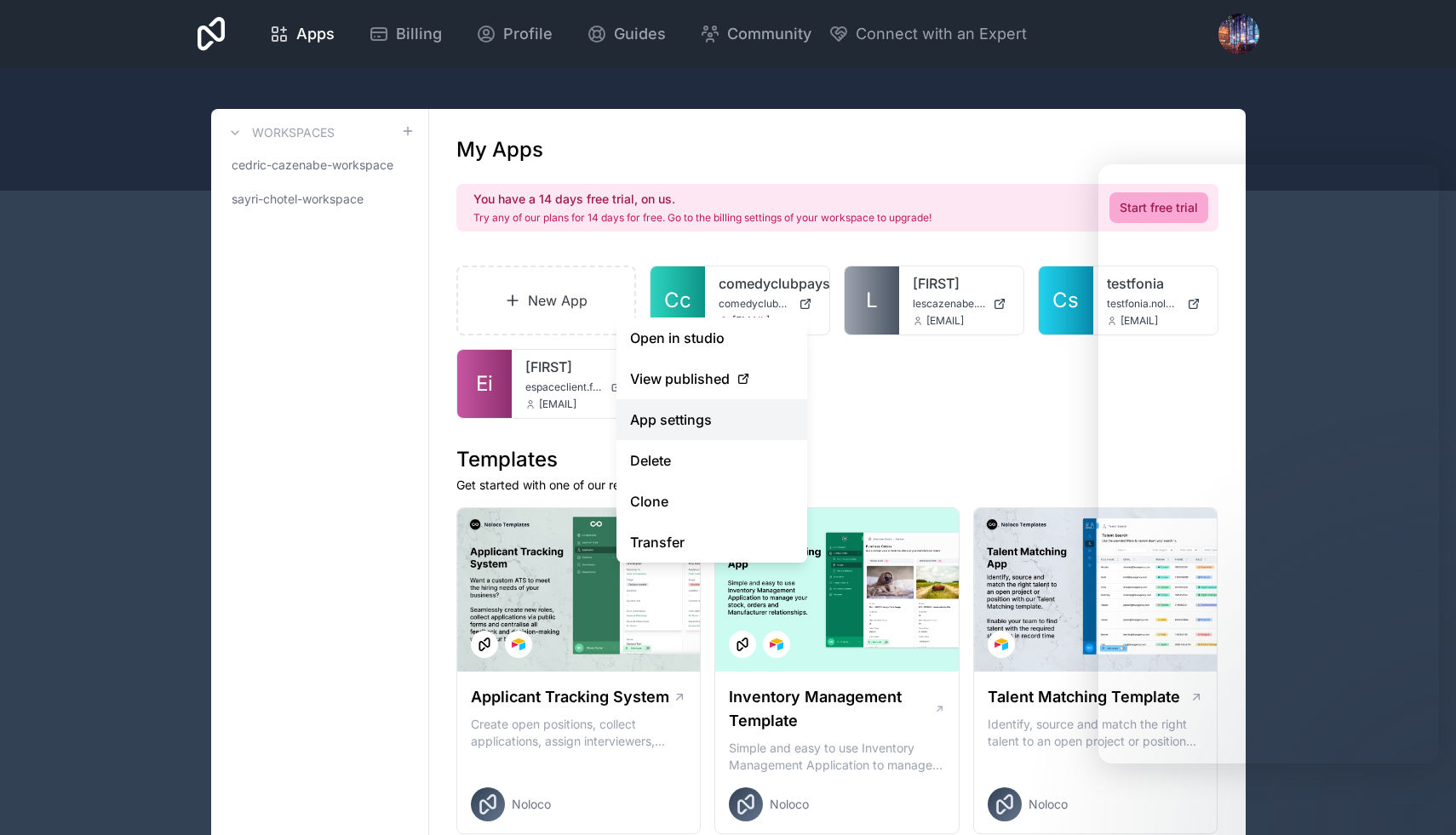 click on "App settings" at bounding box center [712, 420] 